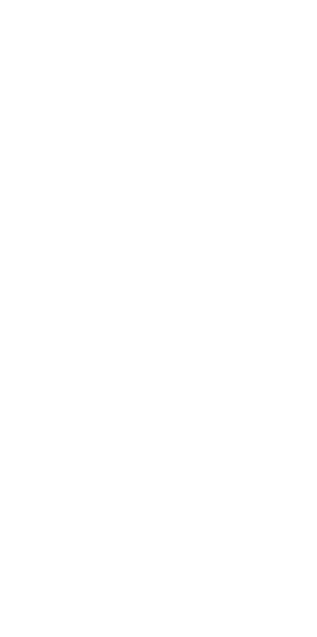 scroll, scrollTop: 0, scrollLeft: 0, axis: both 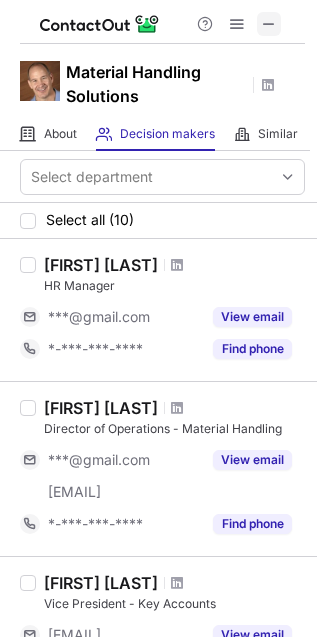 click at bounding box center (269, 24) 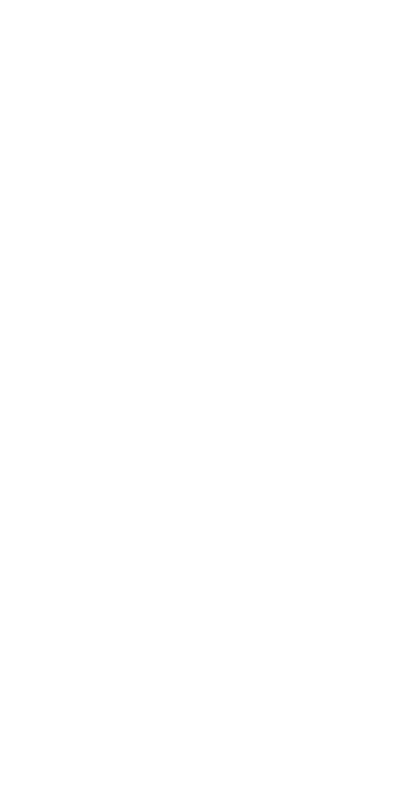 scroll, scrollTop: 0, scrollLeft: 0, axis: both 